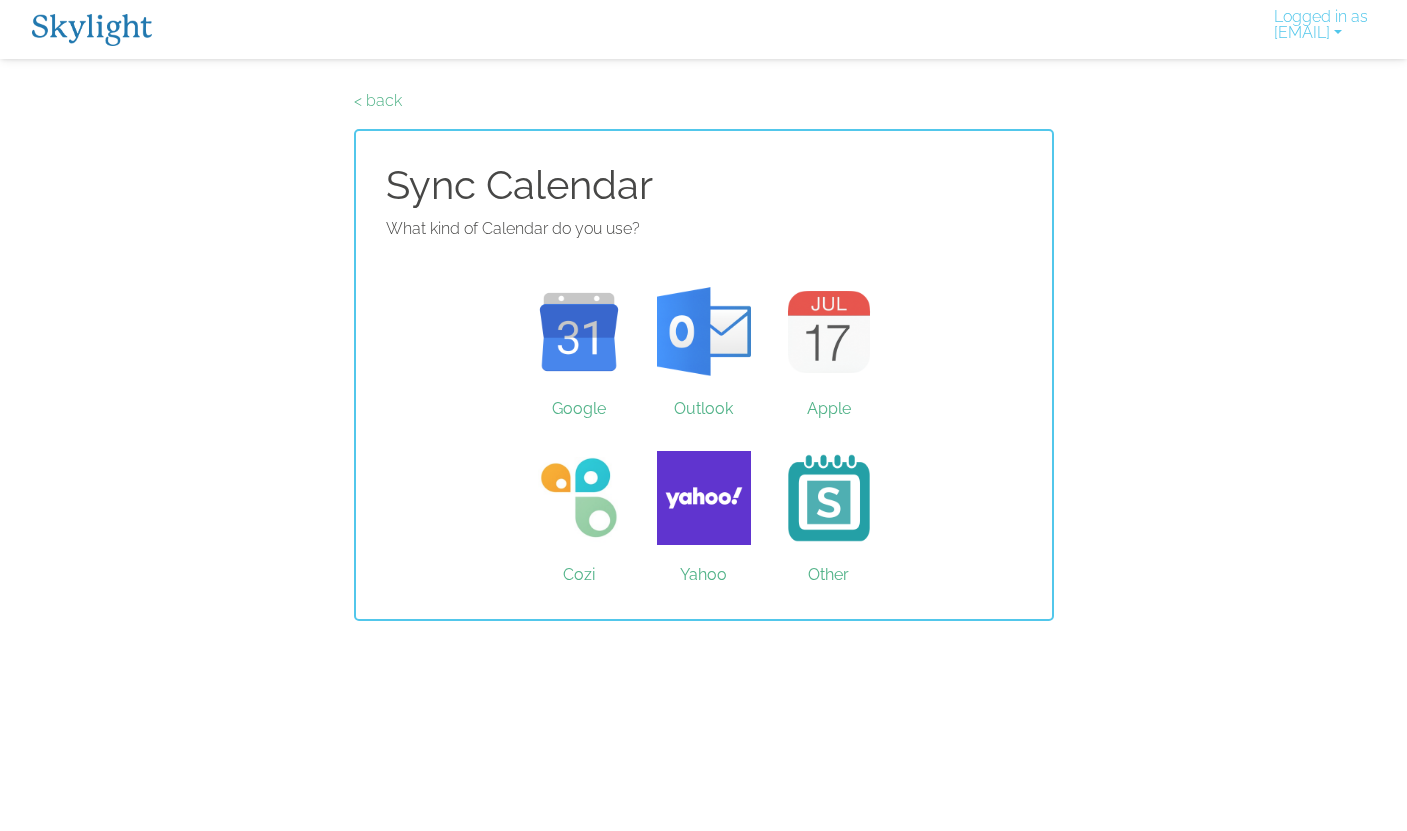 scroll, scrollTop: 0, scrollLeft: 0, axis: both 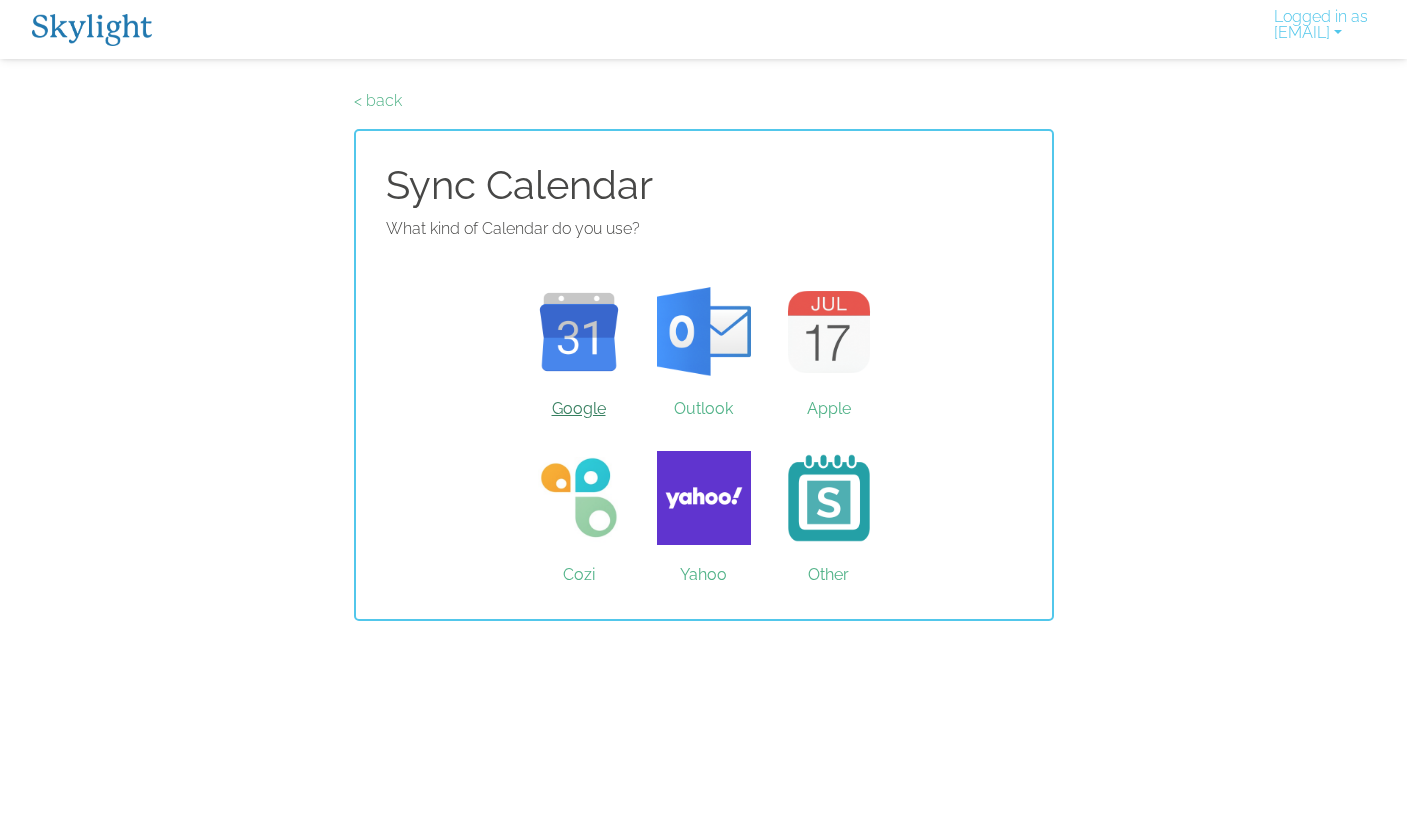 click on "Google" at bounding box center [578, 332] 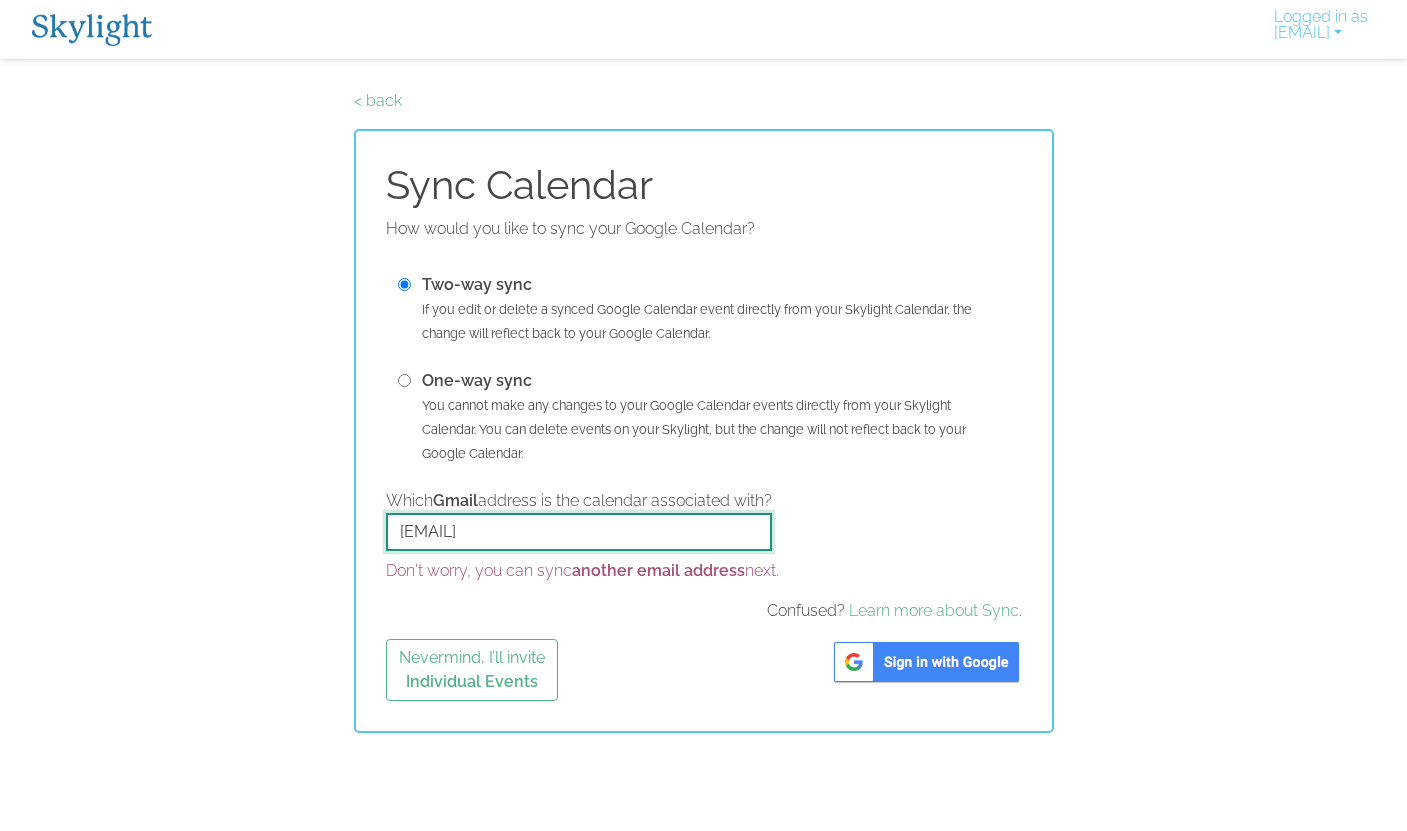 click on "[EMAIL]" at bounding box center (579, 532) 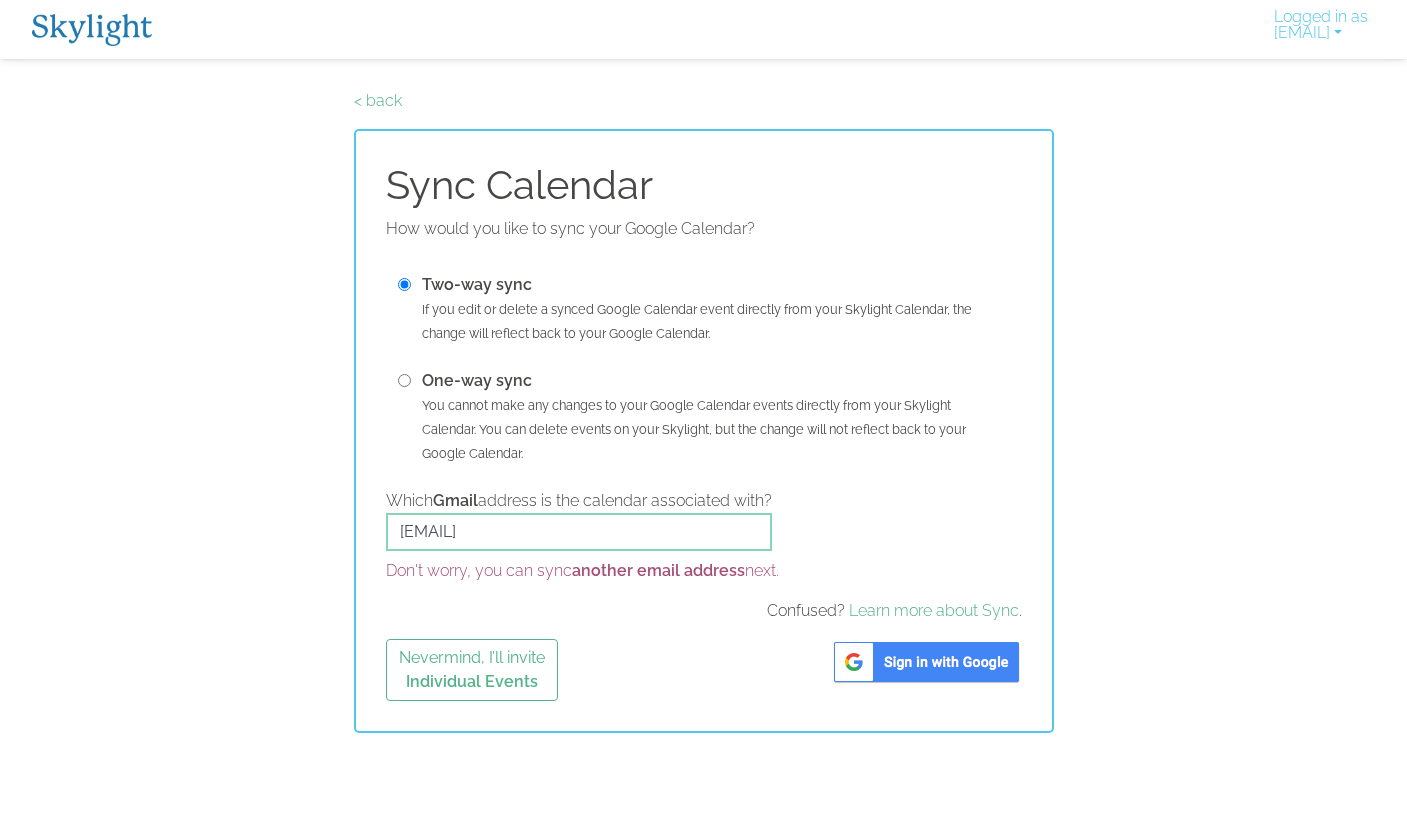 click on "Which  Gmail  address is the calendar associated with? 2022grahamfam@gmail.com Don't worry, you can sync  another email address  next. Confused?   Learn more about Sync ." at bounding box center (704, 556) 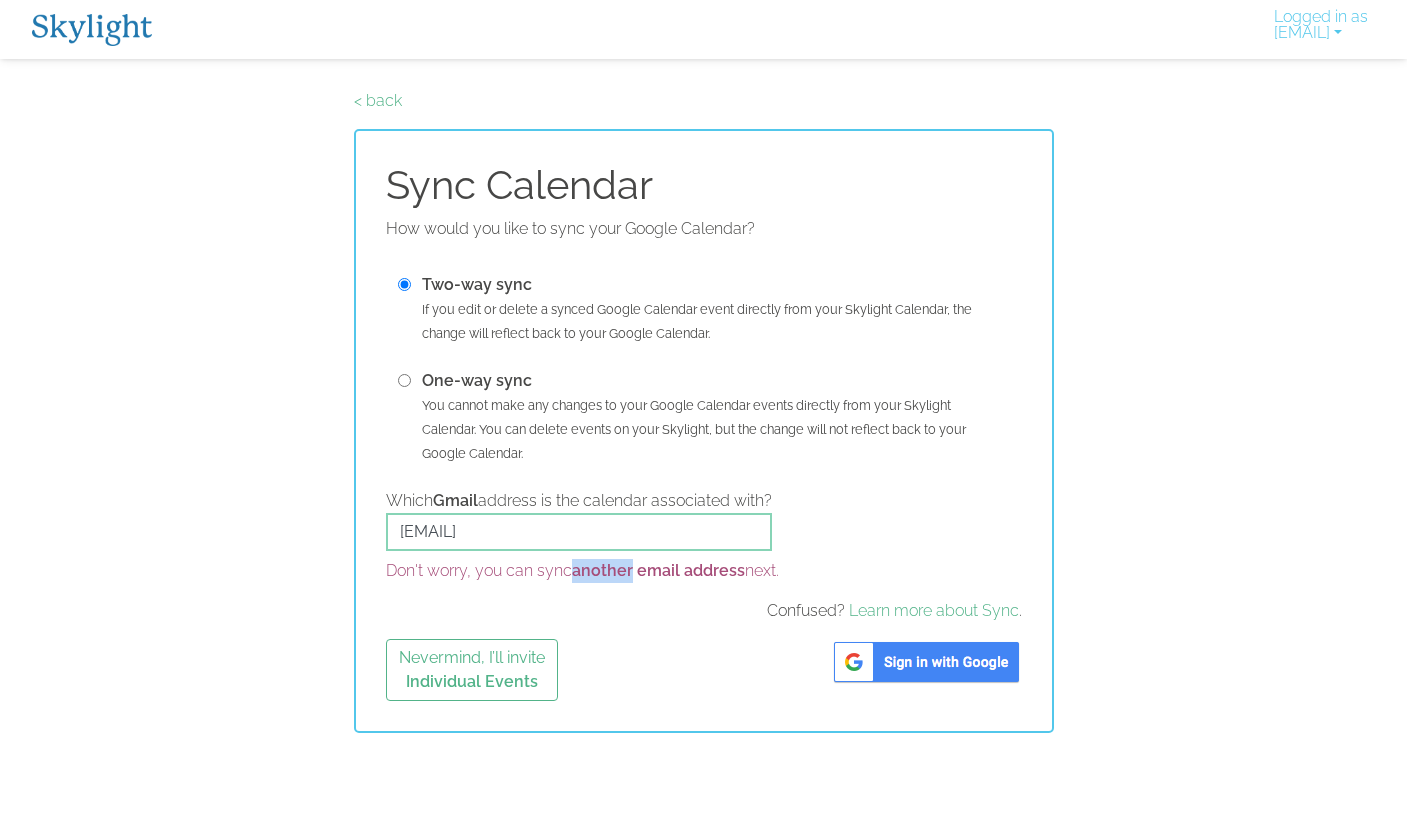 click on "another email address" at bounding box center (658, 570) 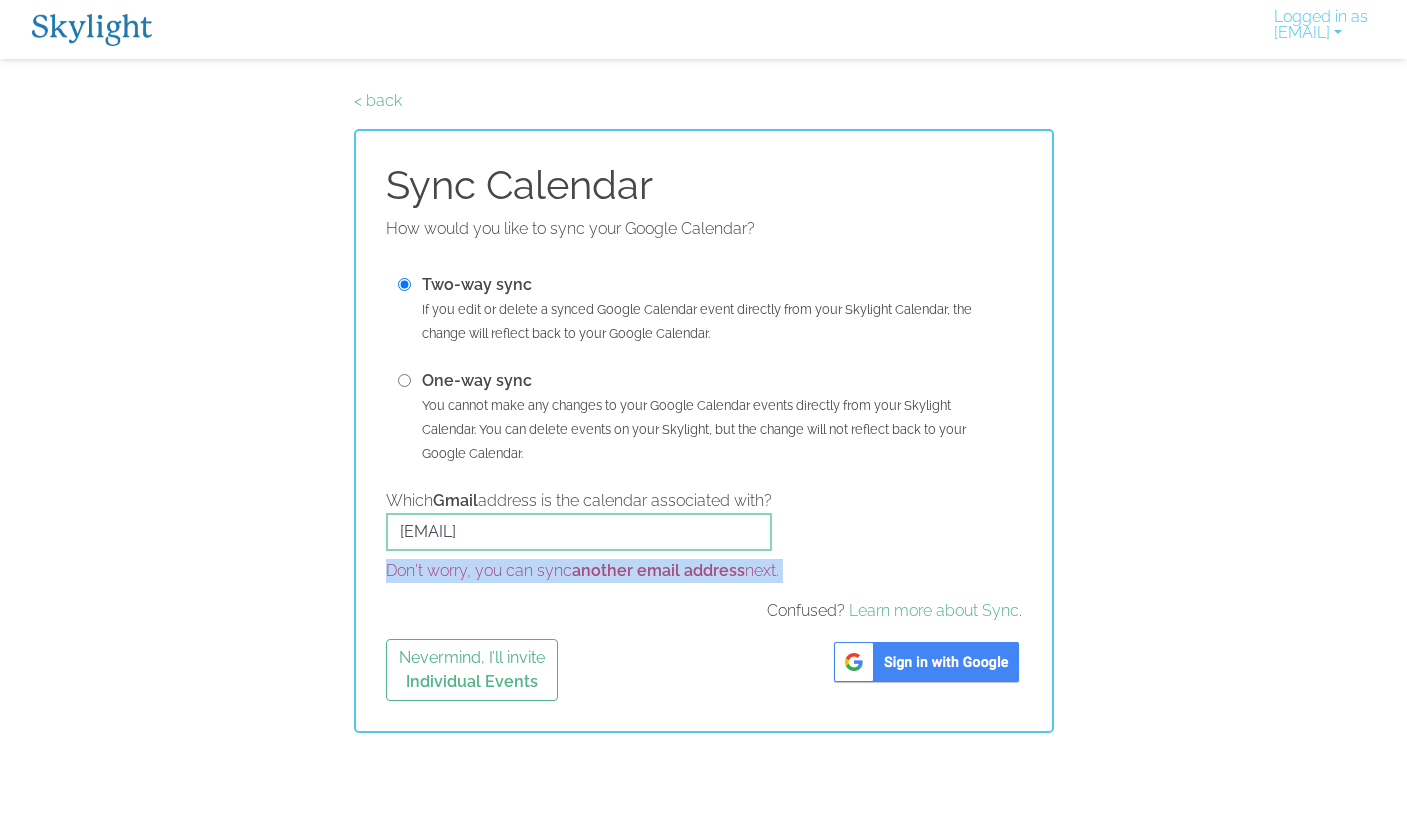 click on "another email address" at bounding box center [658, 570] 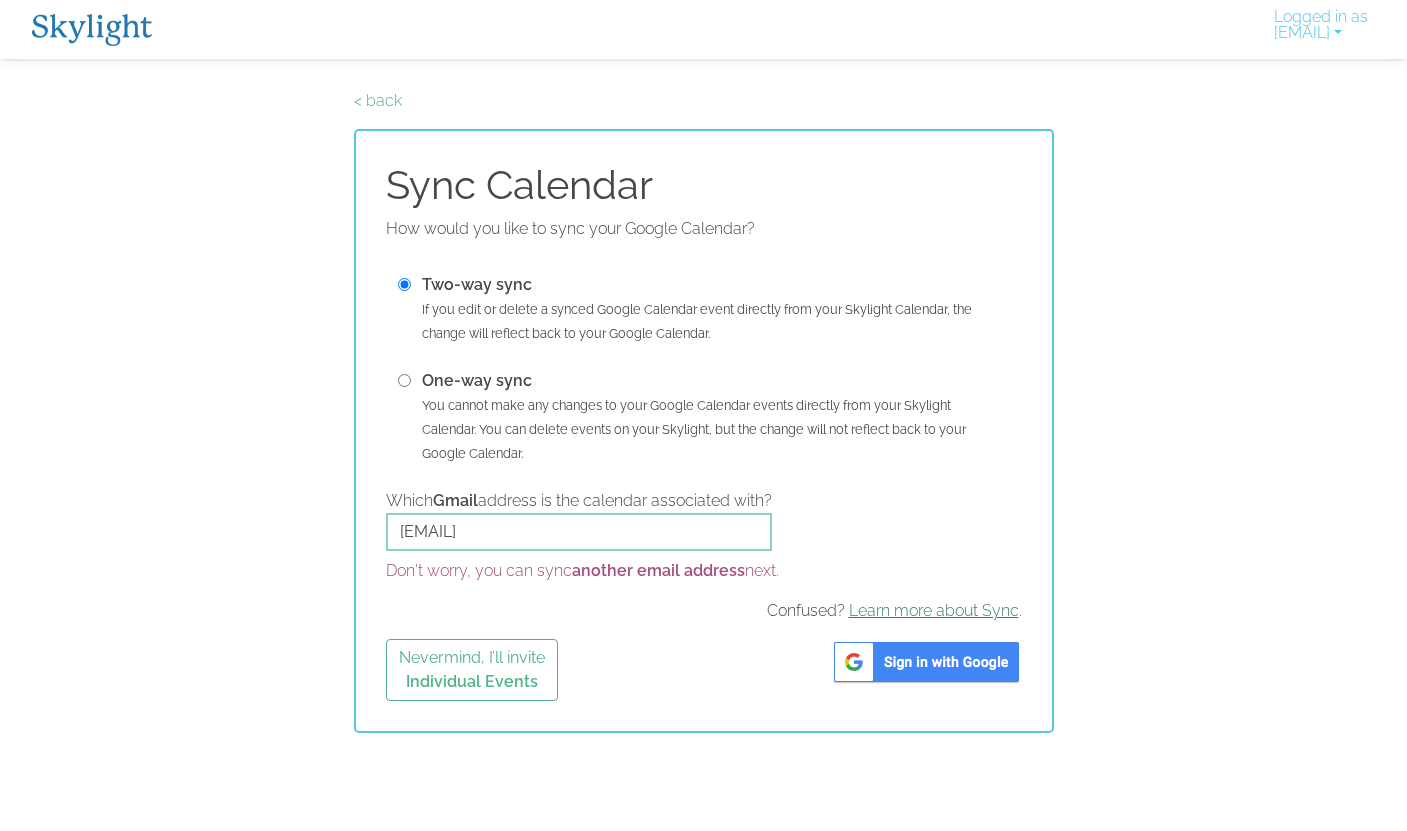 click on "Learn more about Sync" at bounding box center (934, 610) 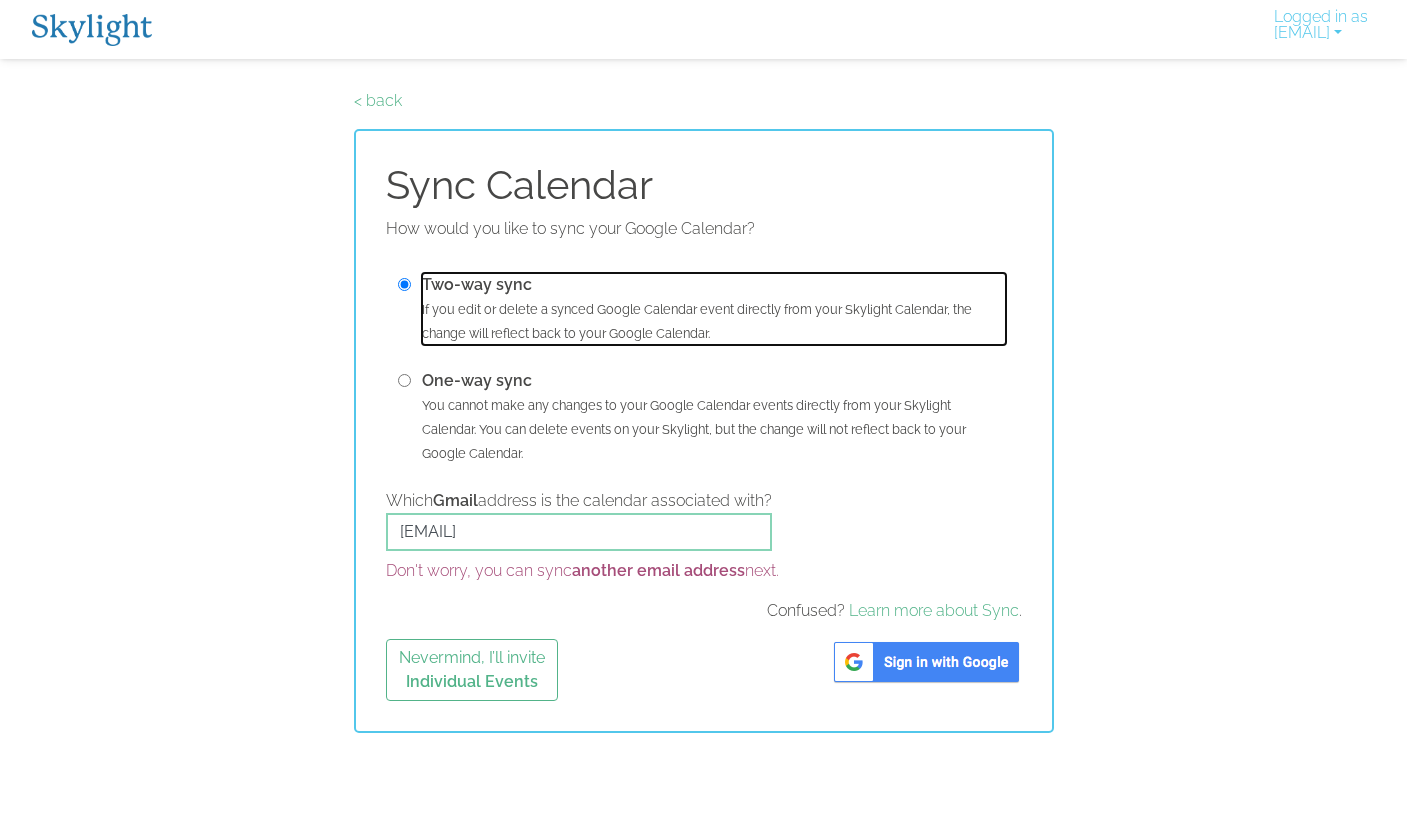 click on "Two-way sync If you edit or delete a synced Google Calendar event directly from your Skylight Calendar, the change will reflect back to your Google Calendar." at bounding box center [714, 309] 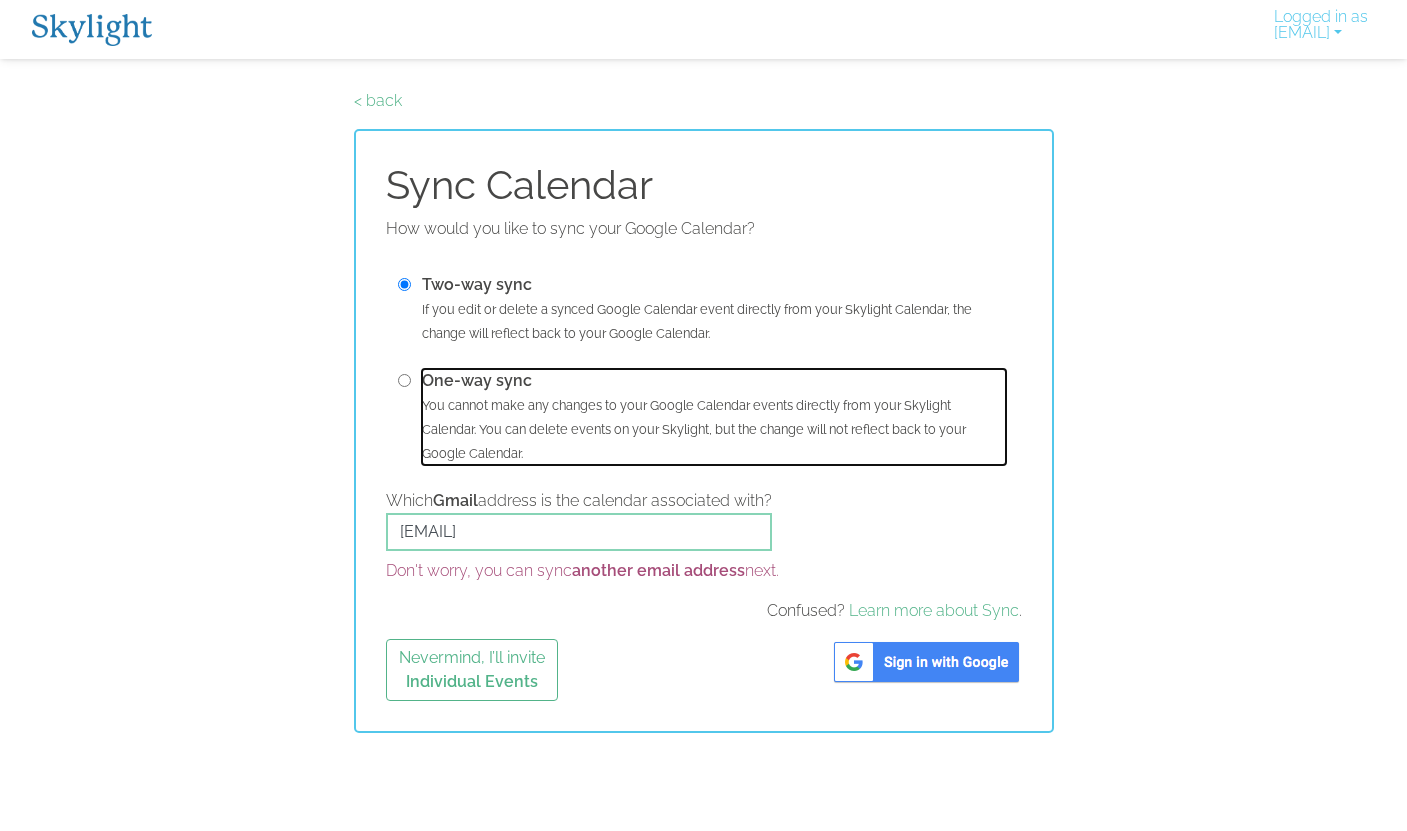 click on "One-way sync You cannot make any changes to your Google Calendar events directly from your Skylight Calendar. You can delete events on your Skylight, but the change will not reflect back to your Google Calendar." at bounding box center (714, 417) 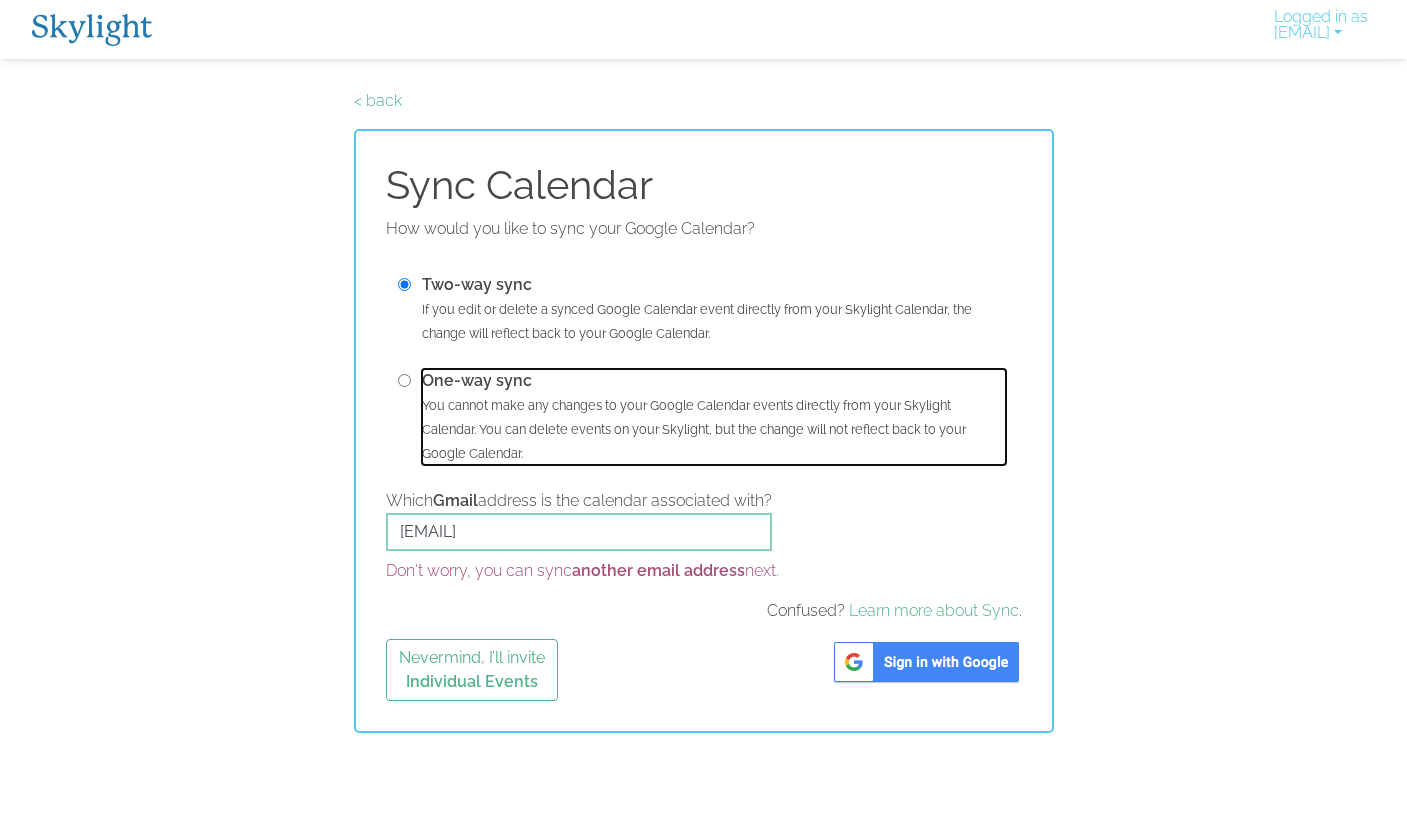 radio on "false" 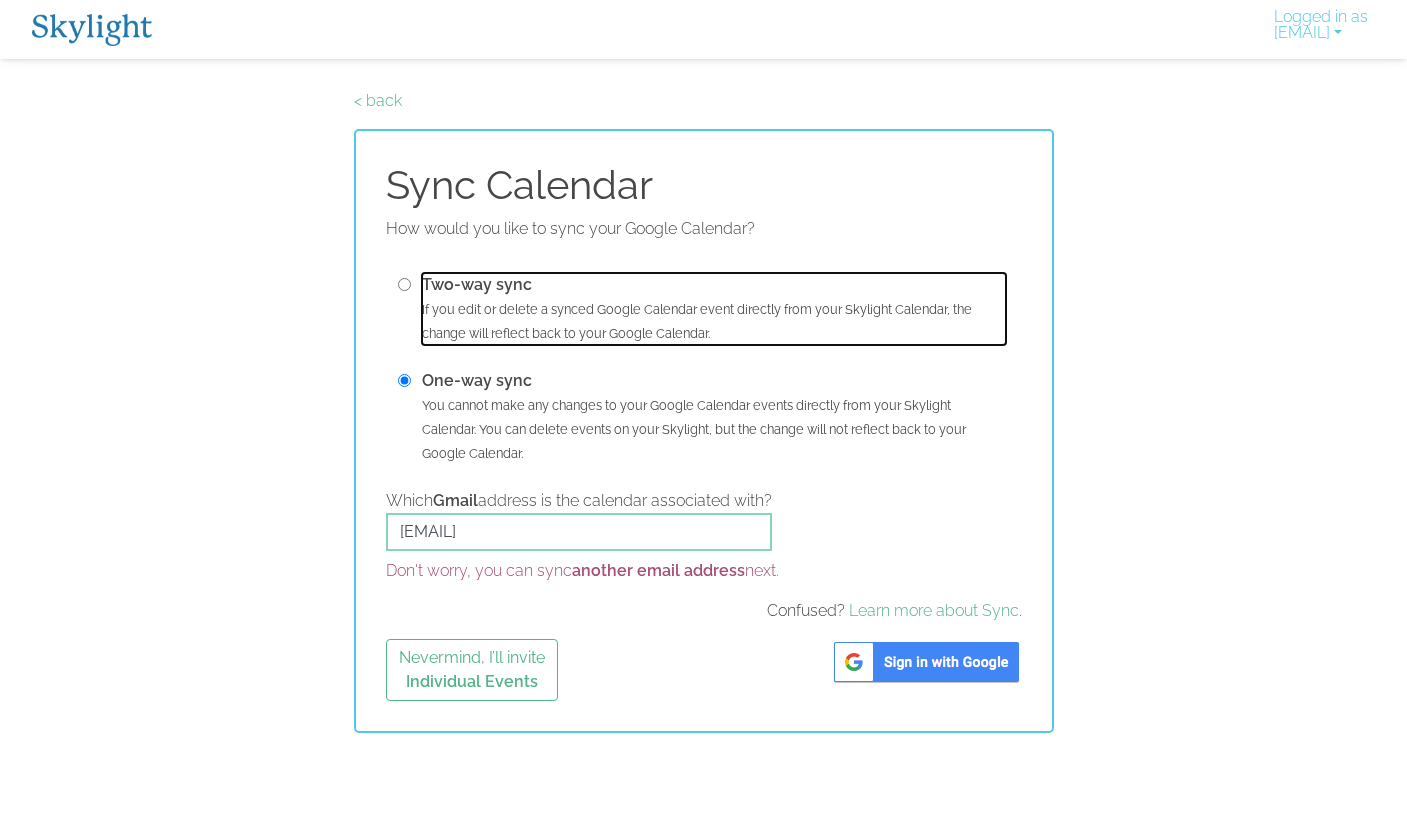 click on "Two-way sync If you edit or delete a synced Google Calendar event directly from your Skylight Calendar, the change will reflect back to your Google Calendar." at bounding box center (714, 309) 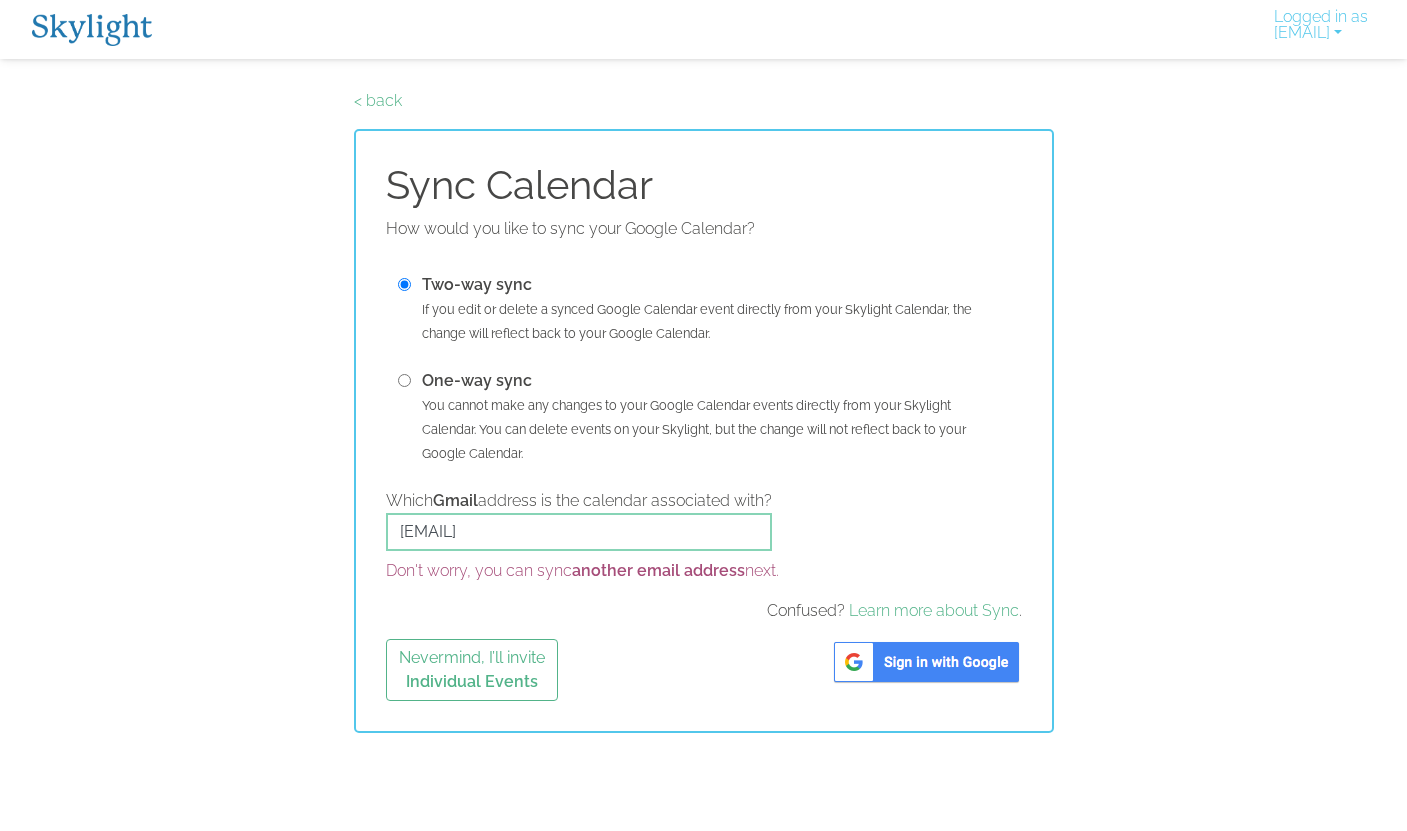 click at bounding box center [926, 662] 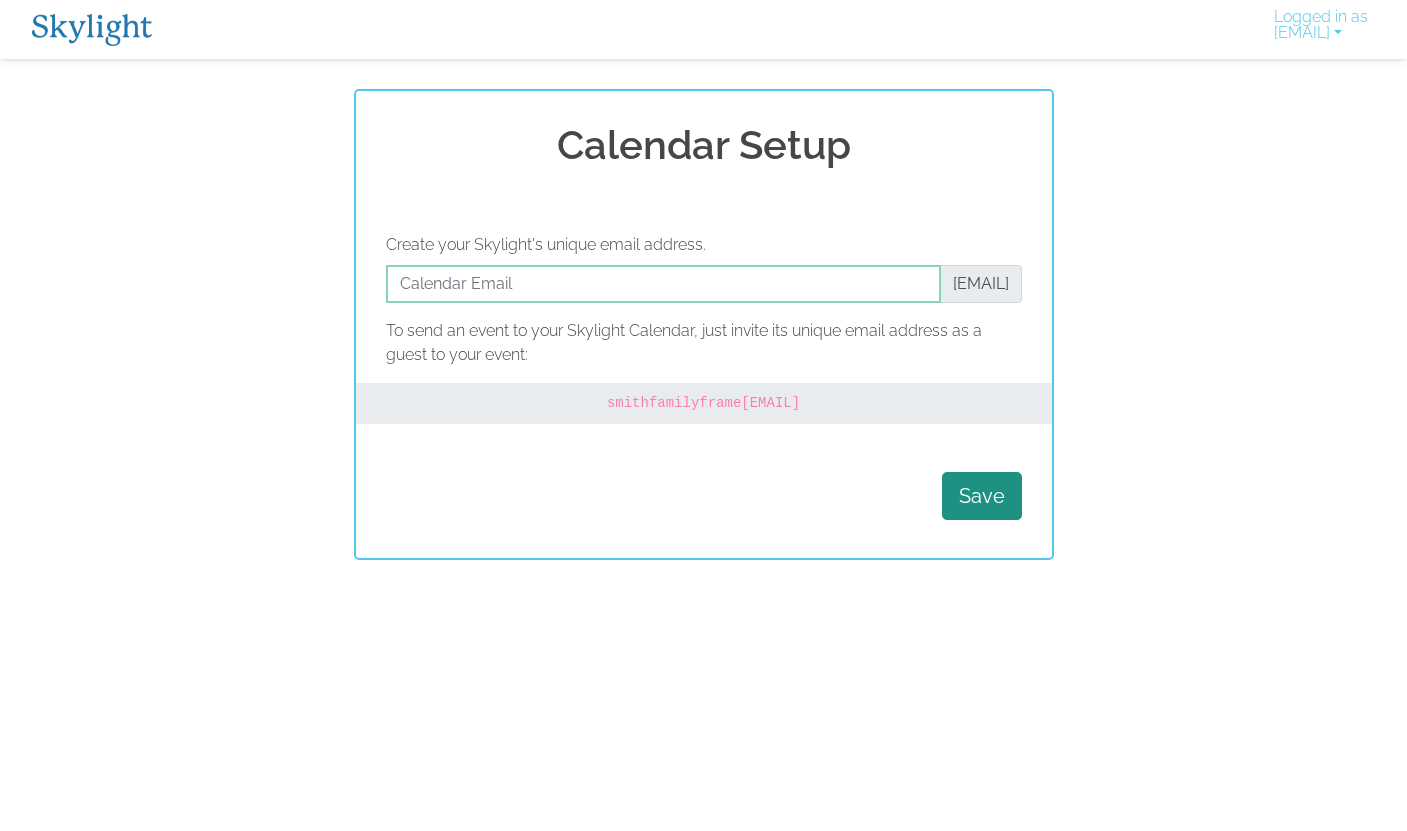 scroll, scrollTop: 0, scrollLeft: 0, axis: both 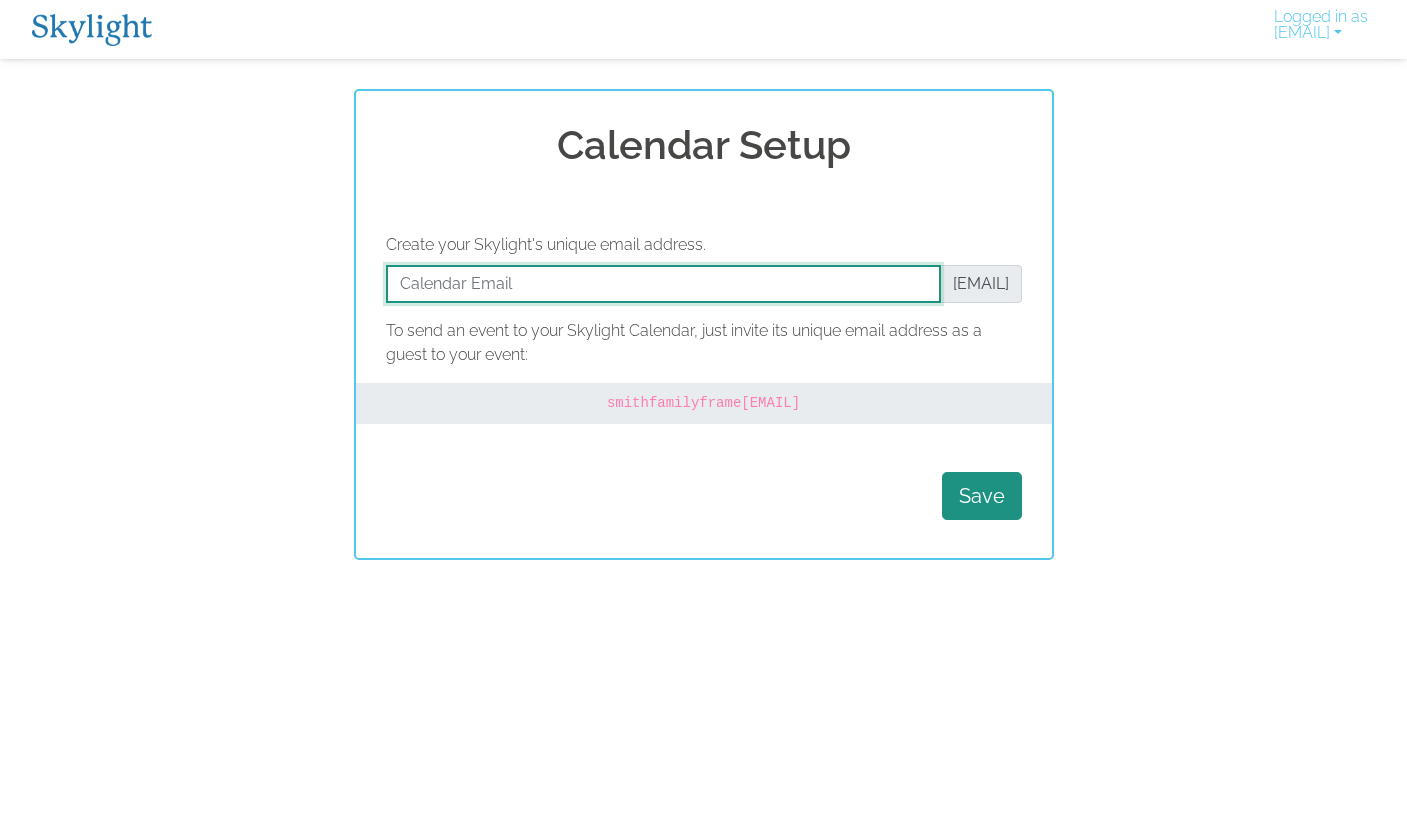 click at bounding box center [663, 284] 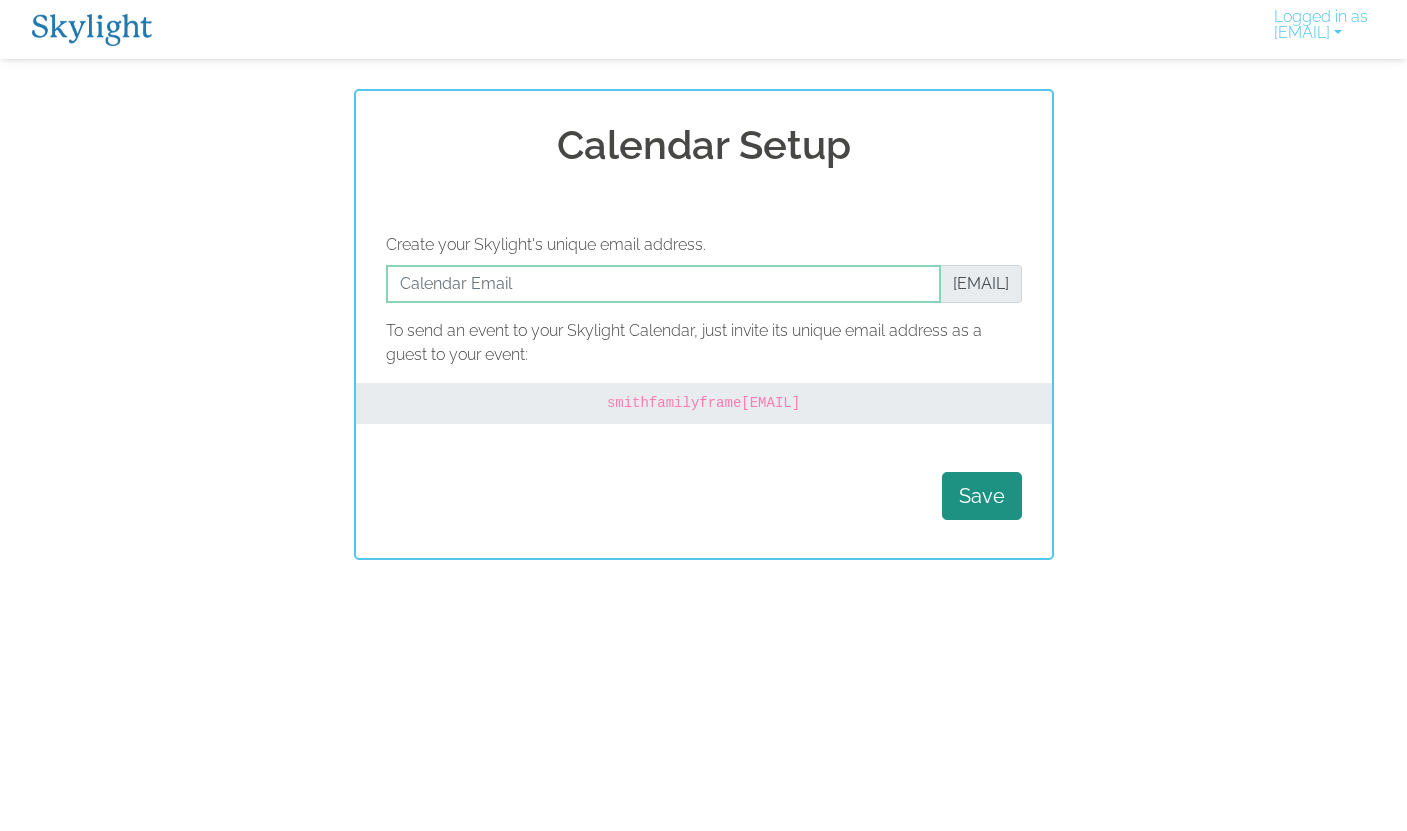 click on "Calendar Setup Create your Skylight's unique email address.   @ourskylight.com To send an event to your Skylight Calendar, just invite its unique email address as a guest to your event: smithfamilyframe @ourskylight.com Save" at bounding box center [703, 324] 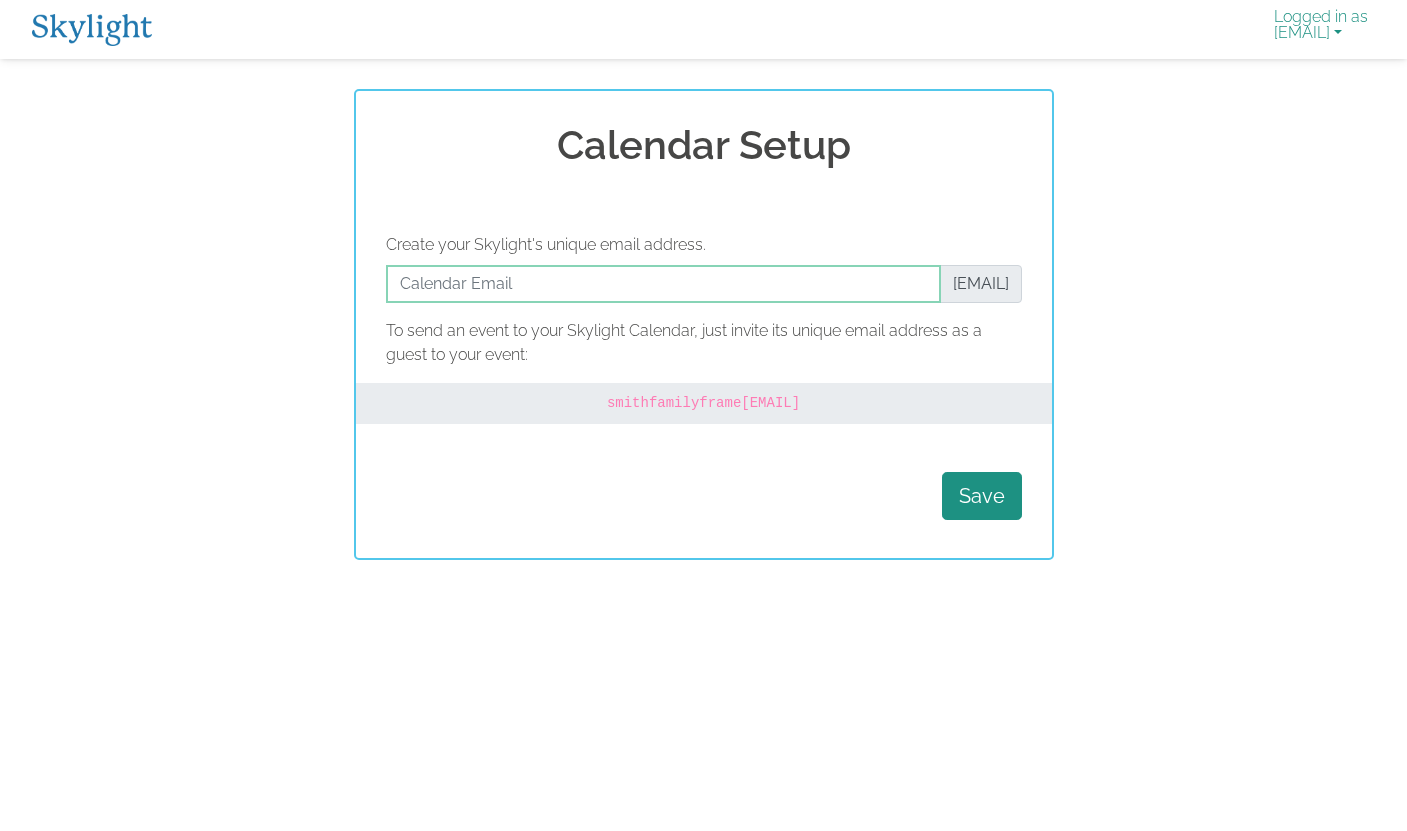 click on "Logged in as 2022grahamfam@gmail.com" at bounding box center [1321, 29] 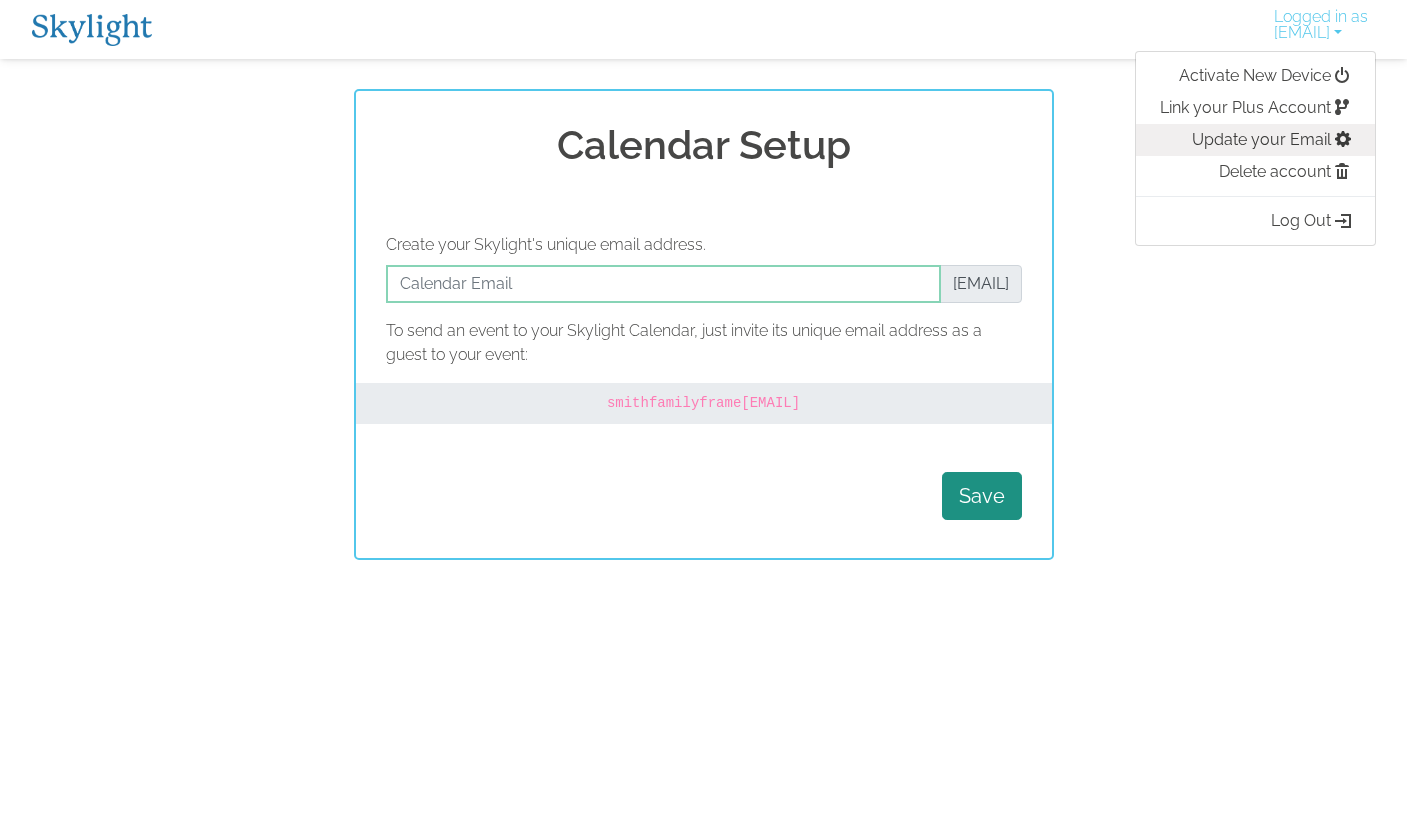click on "Update your Email" at bounding box center (1255, 140) 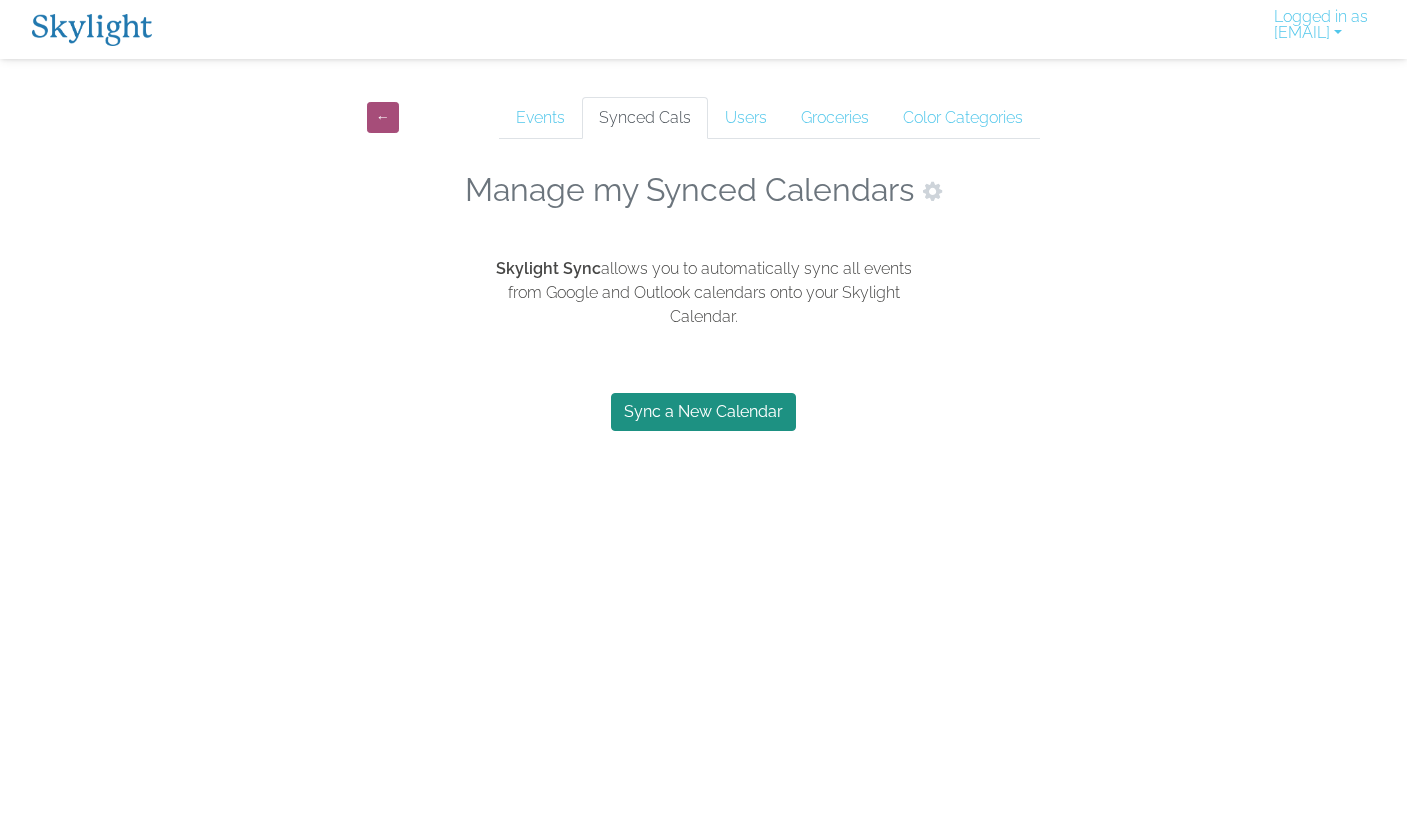 scroll, scrollTop: 0, scrollLeft: 0, axis: both 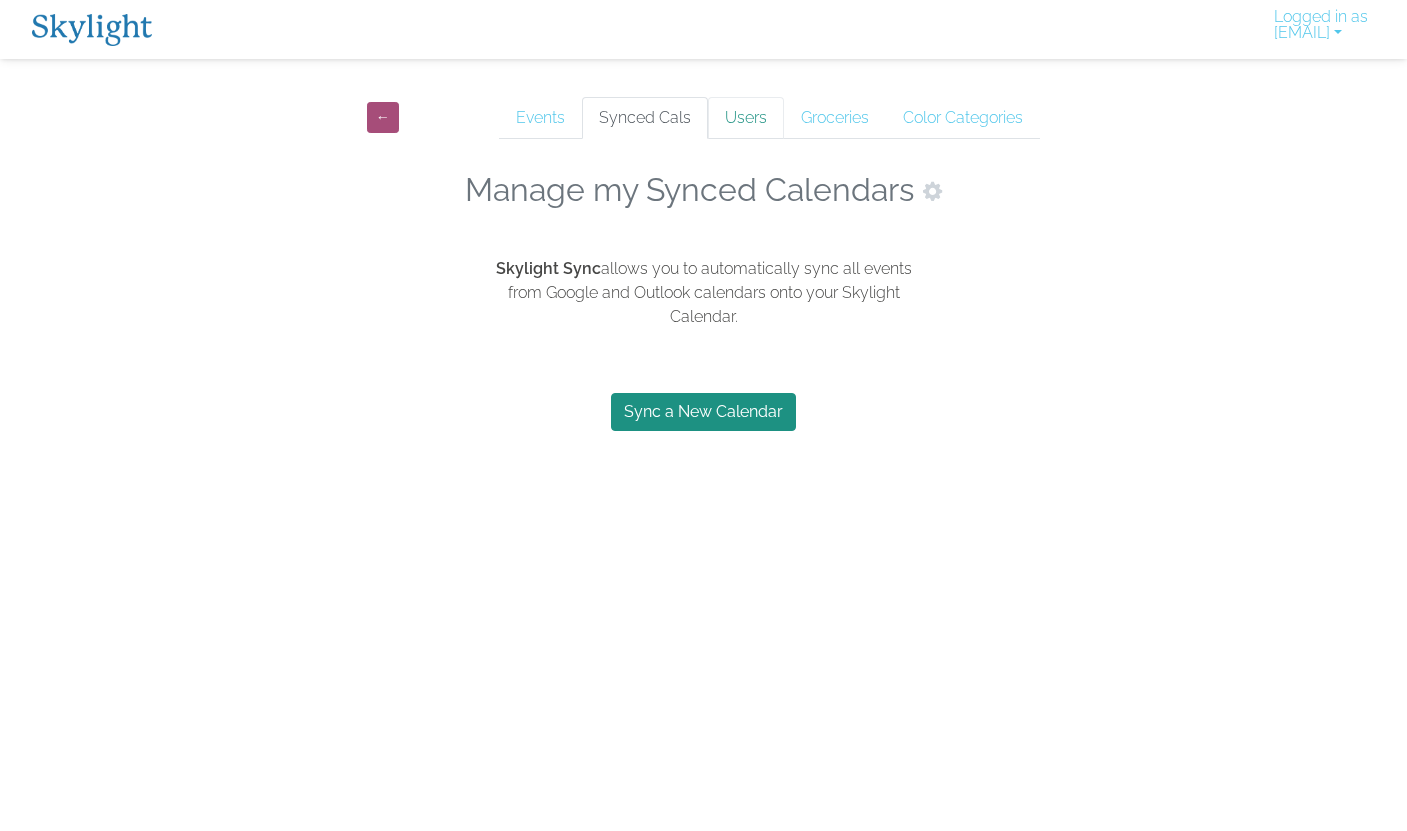 click on "Users" at bounding box center (746, 118) 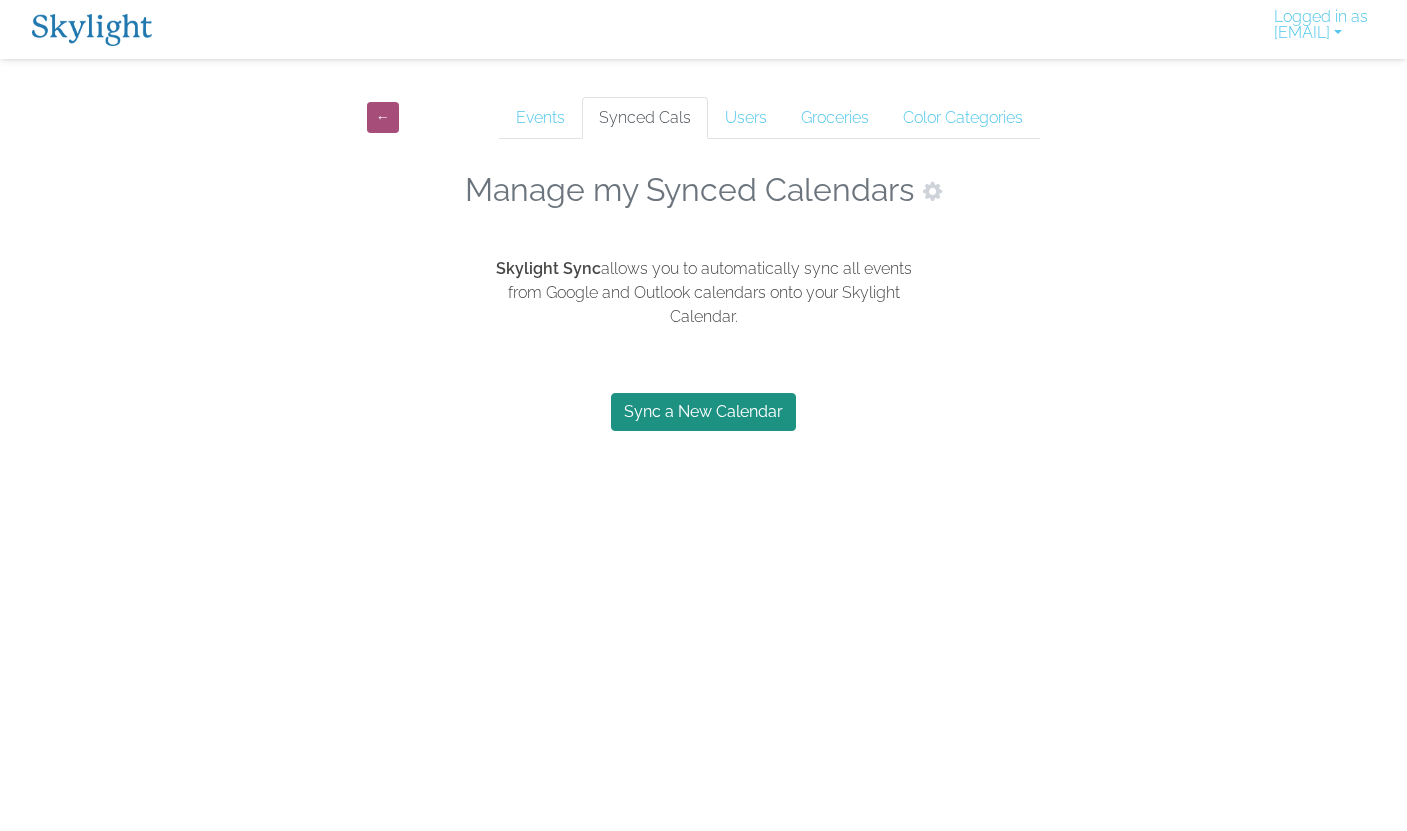 scroll, scrollTop: 0, scrollLeft: 0, axis: both 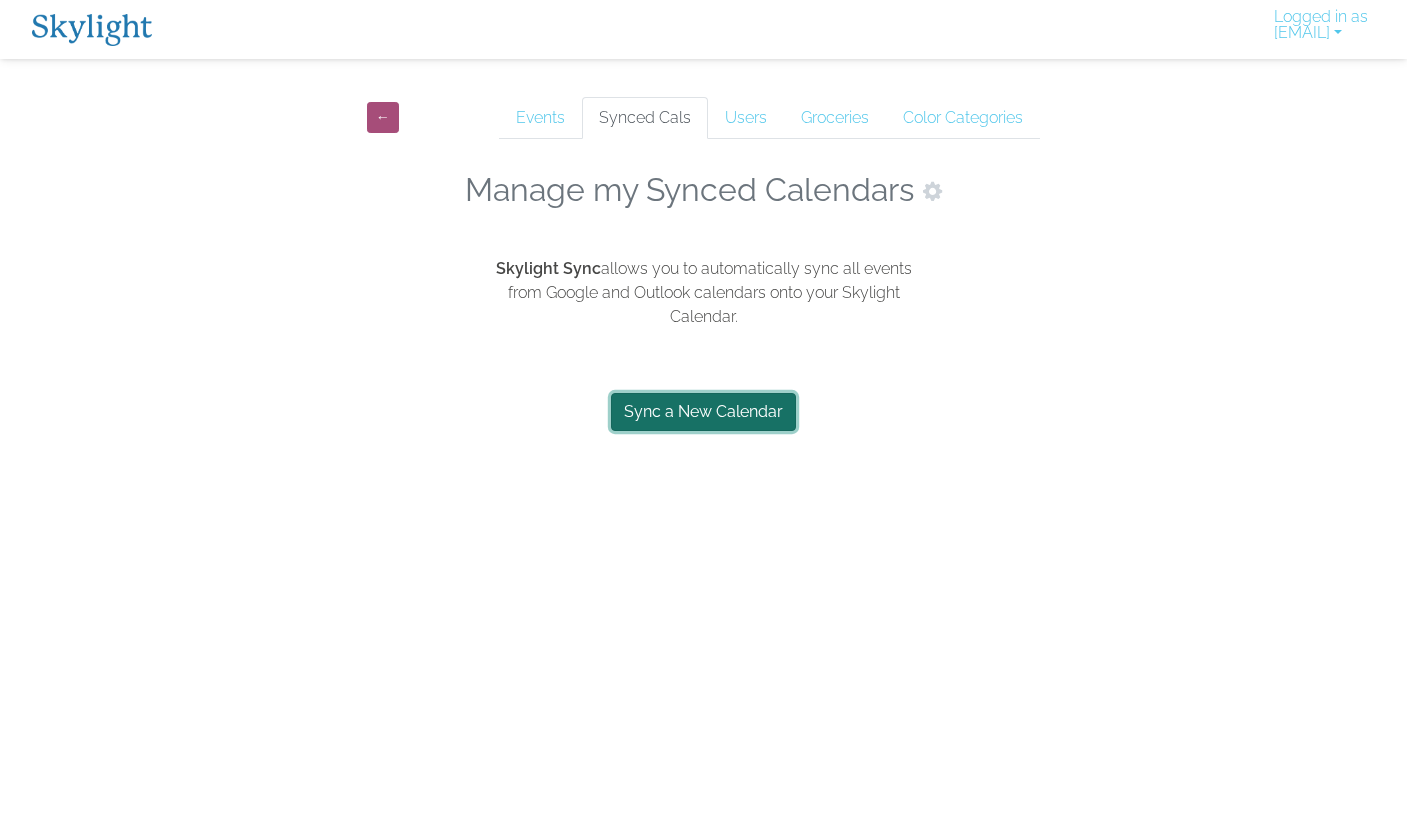 click on "Sync a New Calendar" at bounding box center (703, 412) 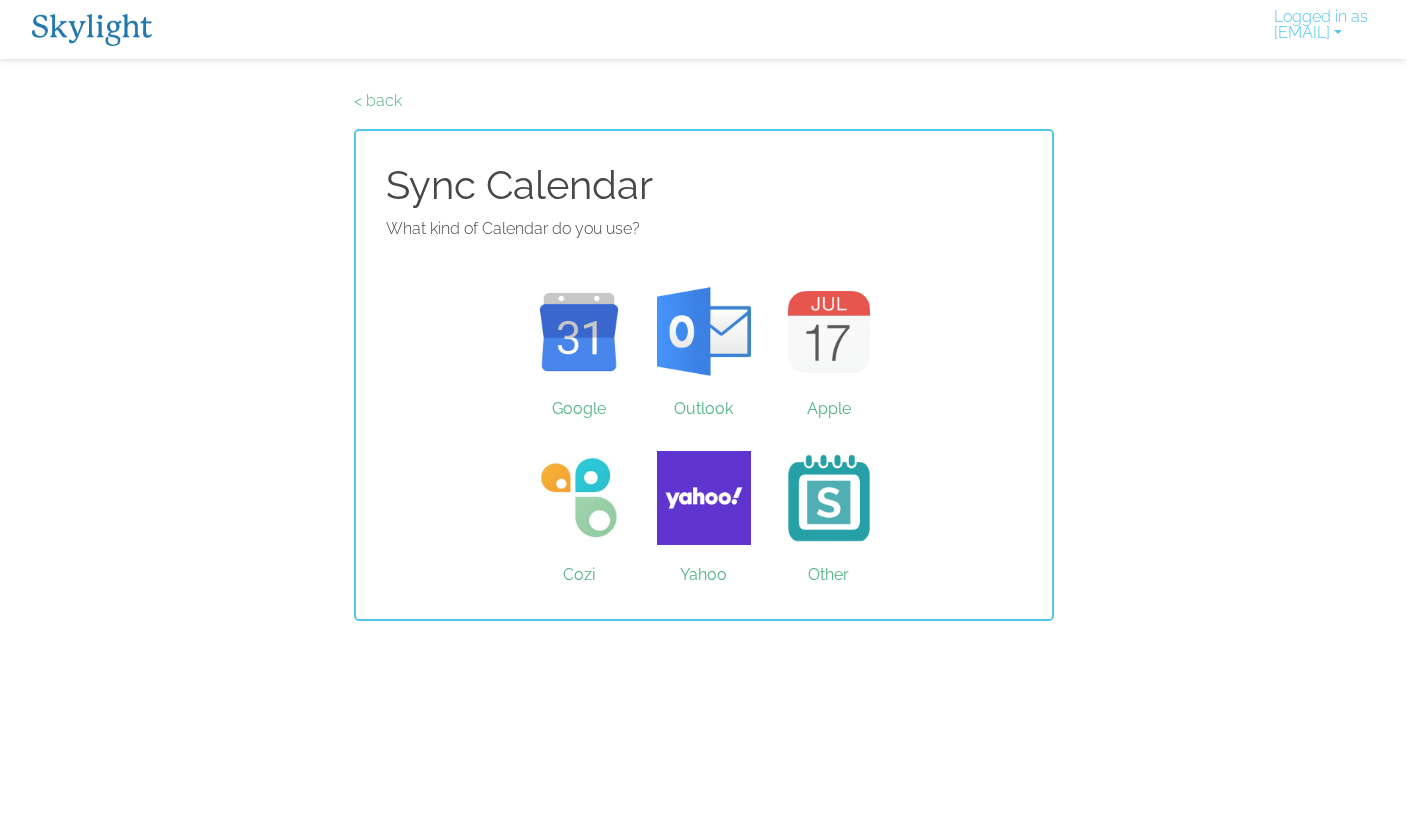scroll, scrollTop: 0, scrollLeft: 0, axis: both 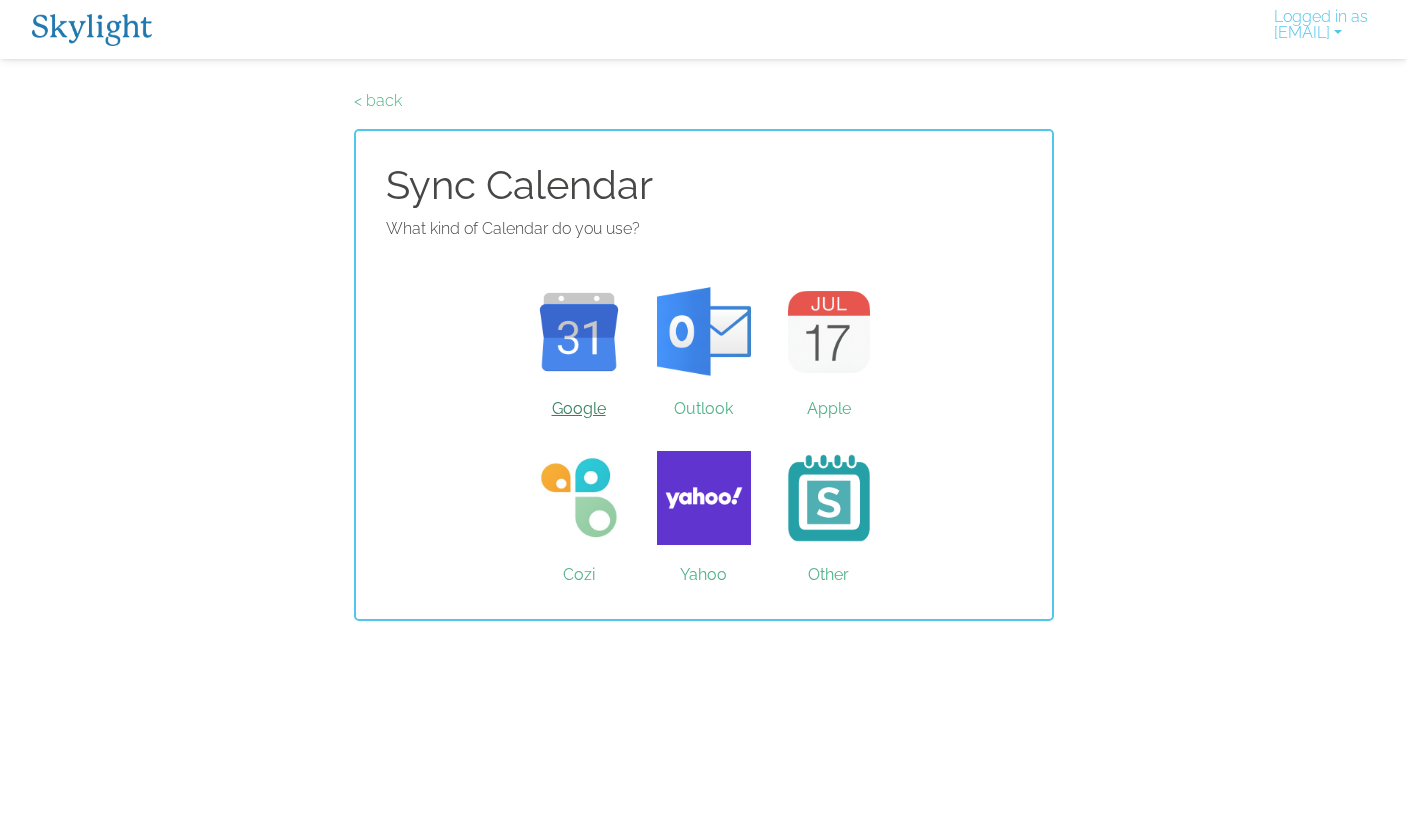 click on "Google" at bounding box center [578, 332] 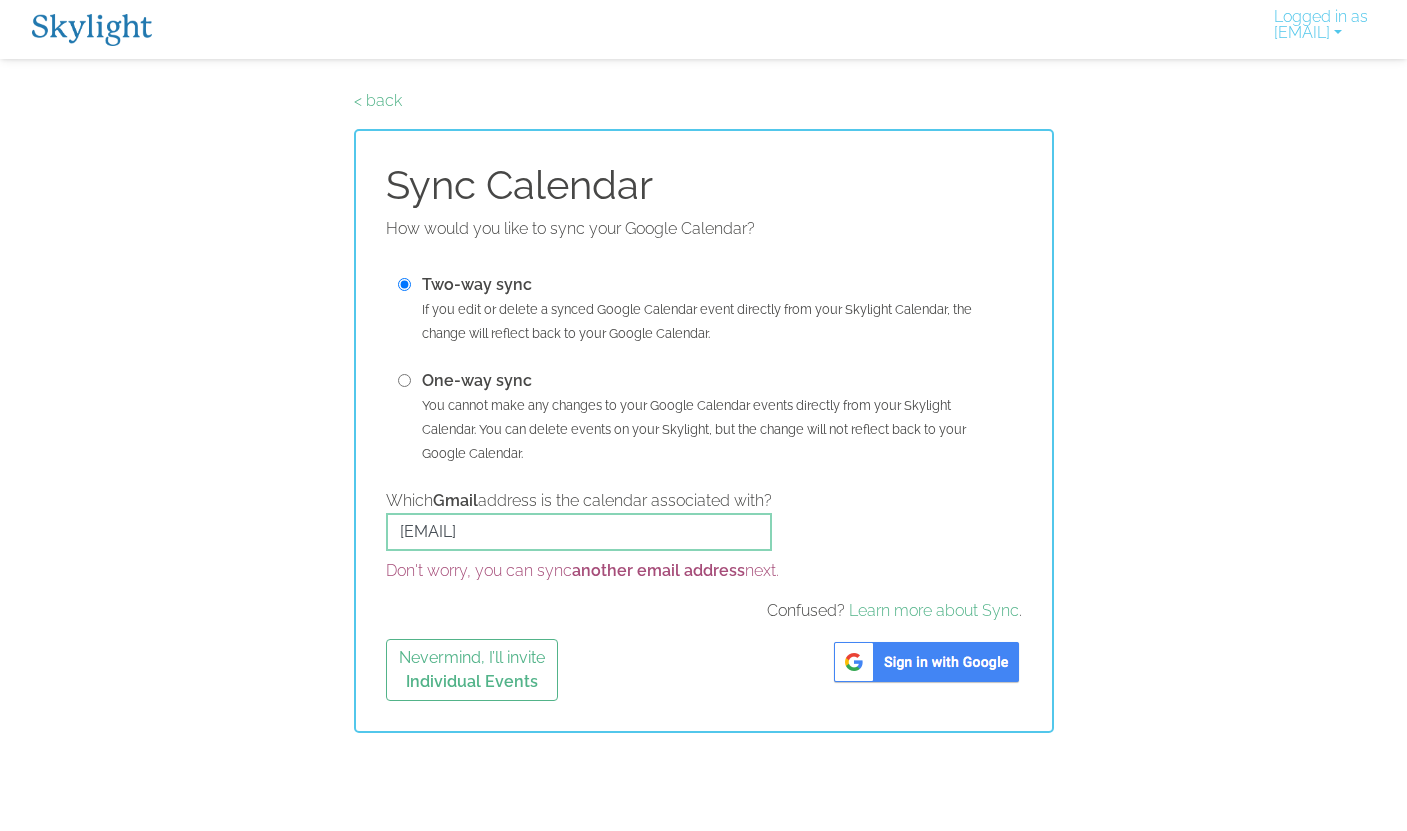 click at bounding box center [926, 662] 